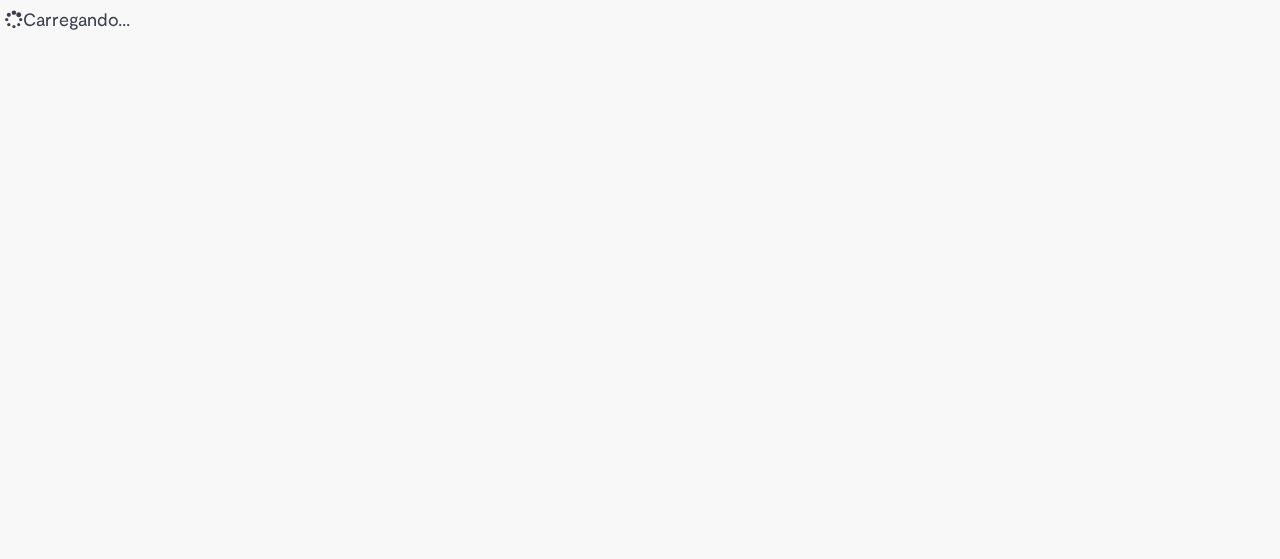 scroll, scrollTop: 0, scrollLeft: 0, axis: both 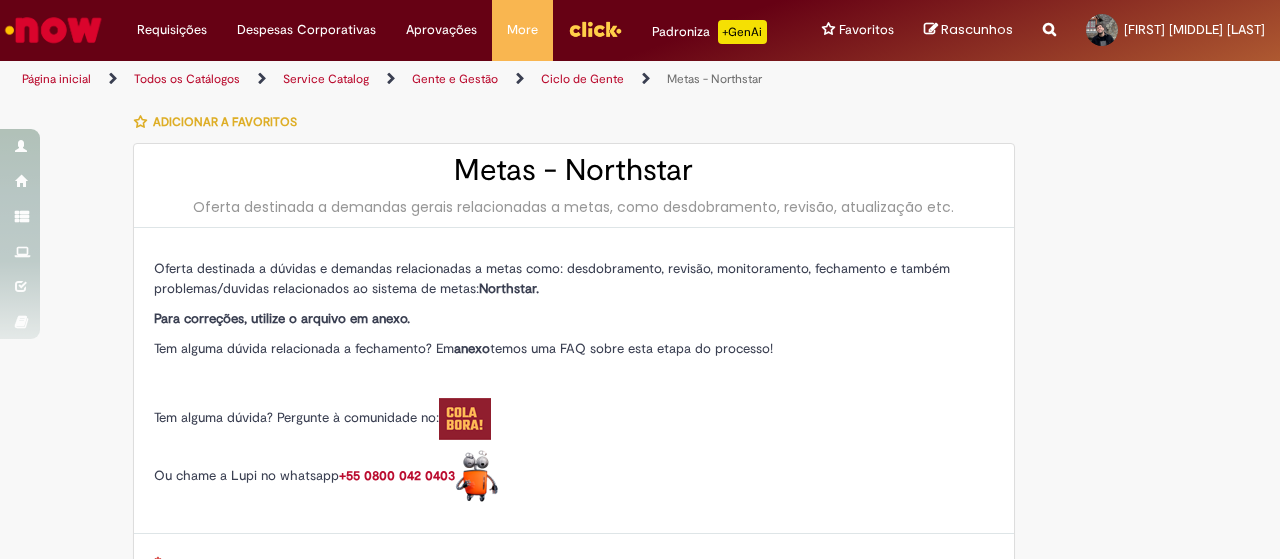 type on "********" 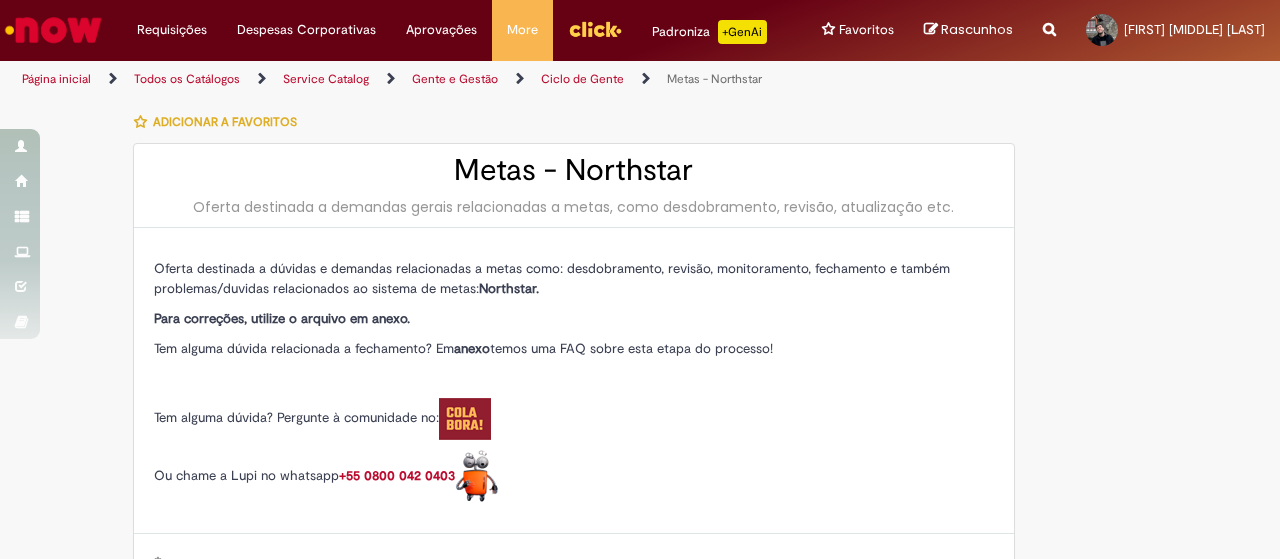 type on "**********" 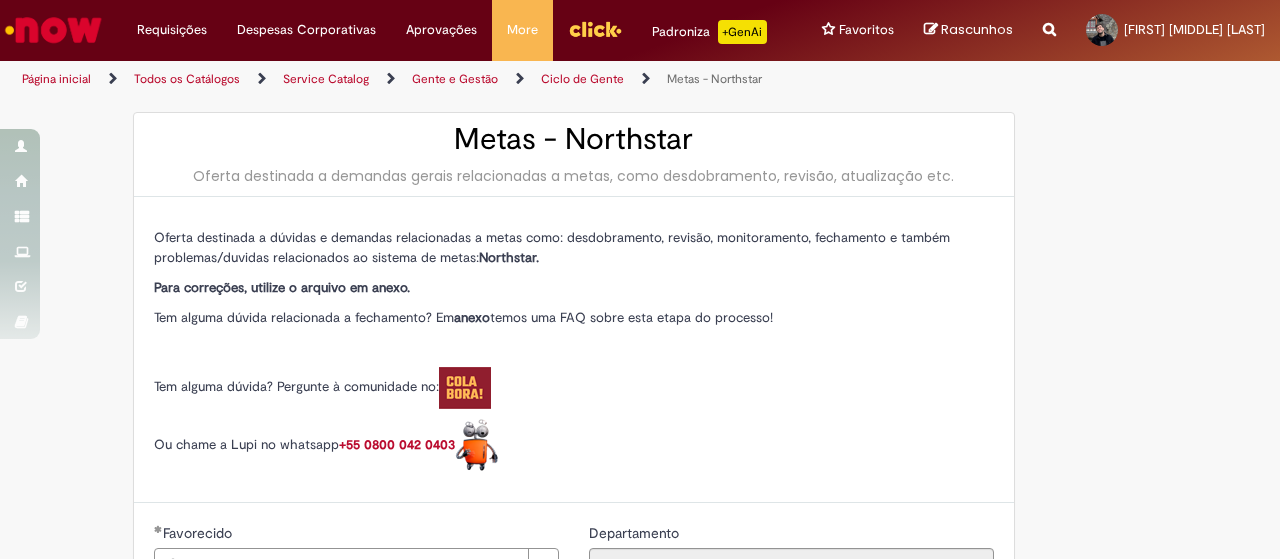 scroll, scrollTop: 0, scrollLeft: 0, axis: both 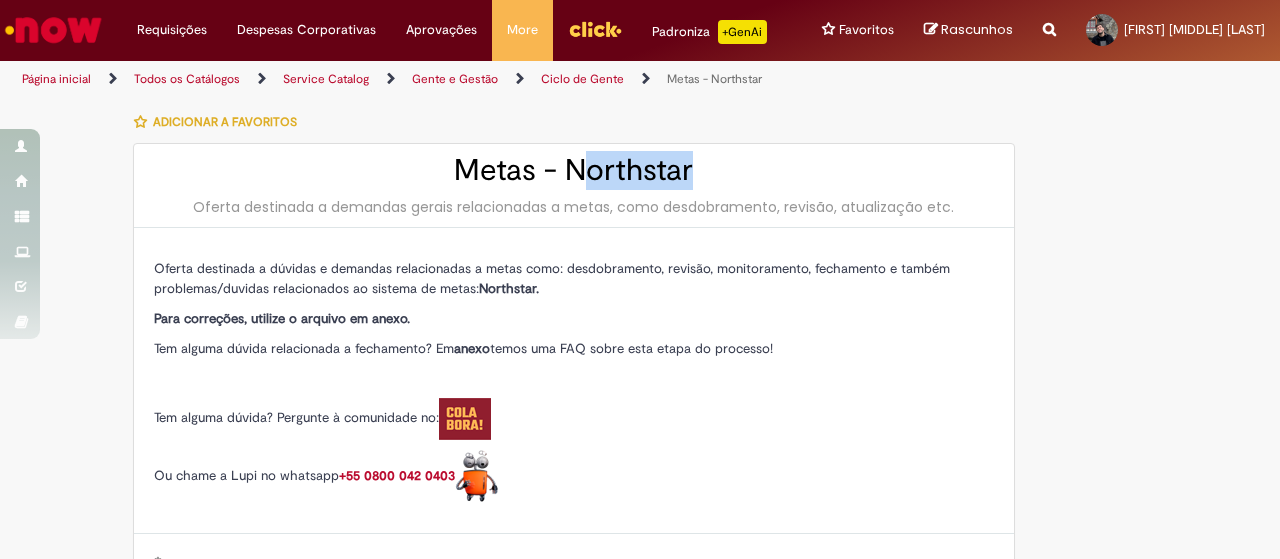drag, startPoint x: 570, startPoint y: 175, endPoint x: 703, endPoint y: 175, distance: 133 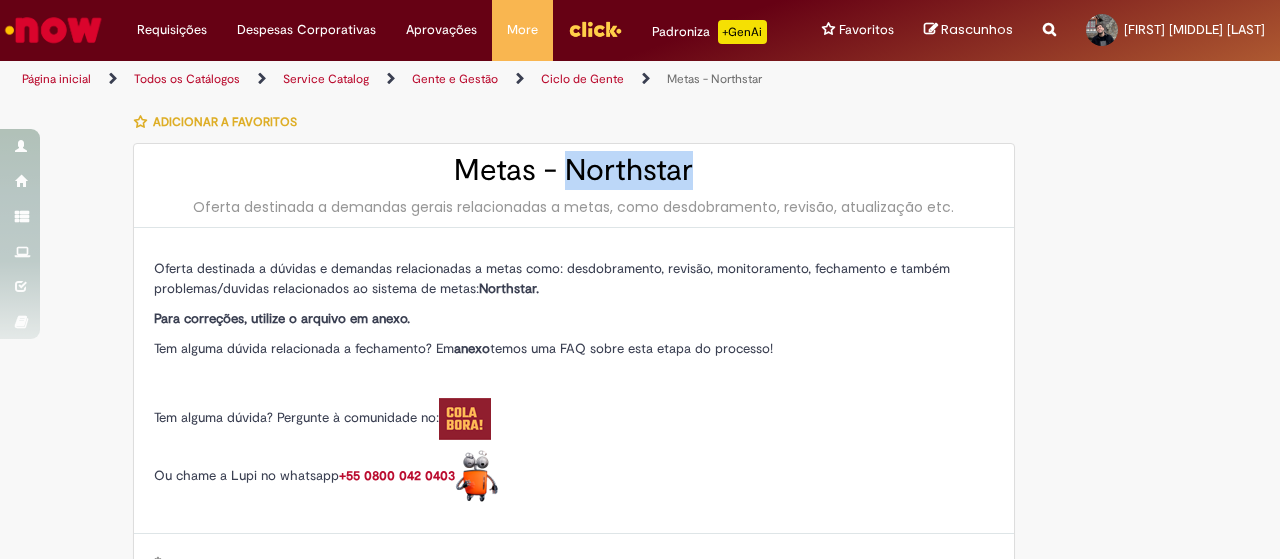drag, startPoint x: 569, startPoint y: 167, endPoint x: 663, endPoint y: 164, distance: 94.04786 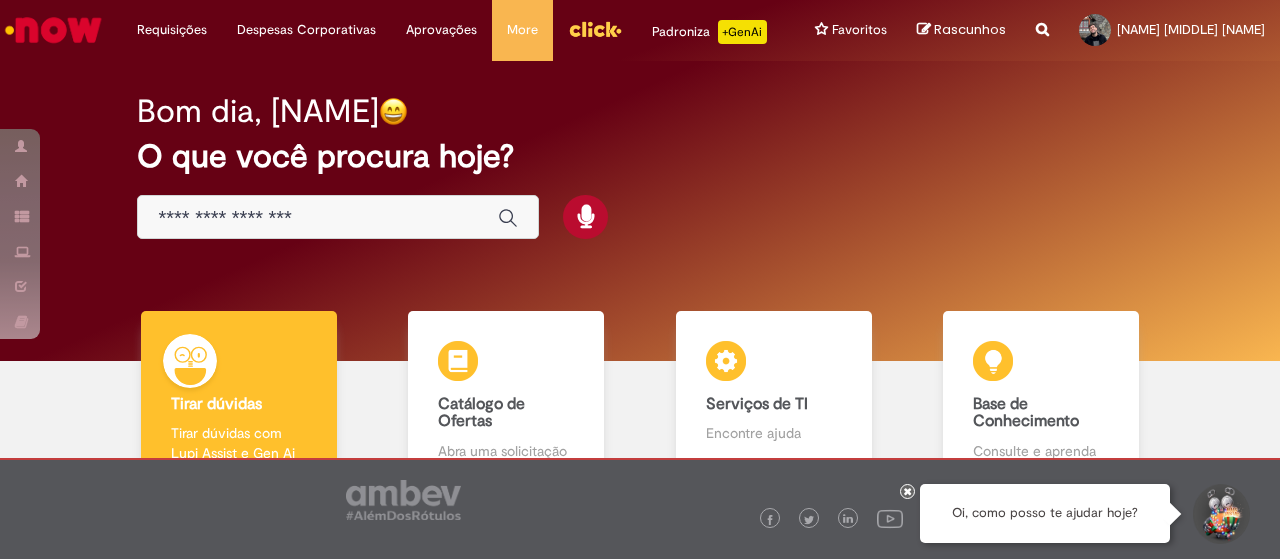 scroll, scrollTop: 0, scrollLeft: 0, axis: both 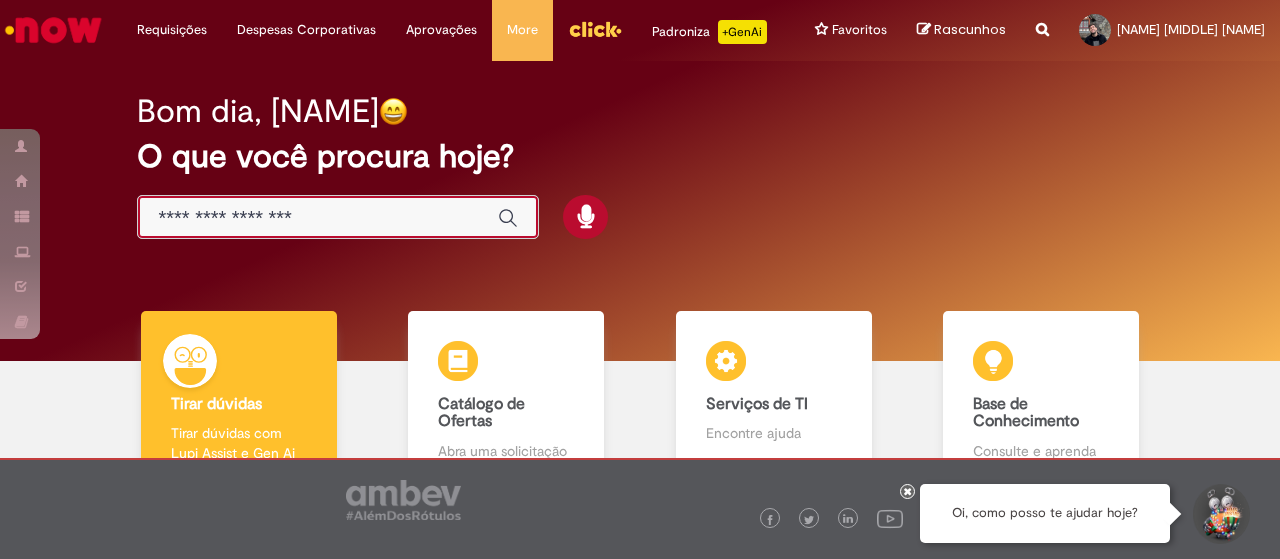 click at bounding box center [318, 218] 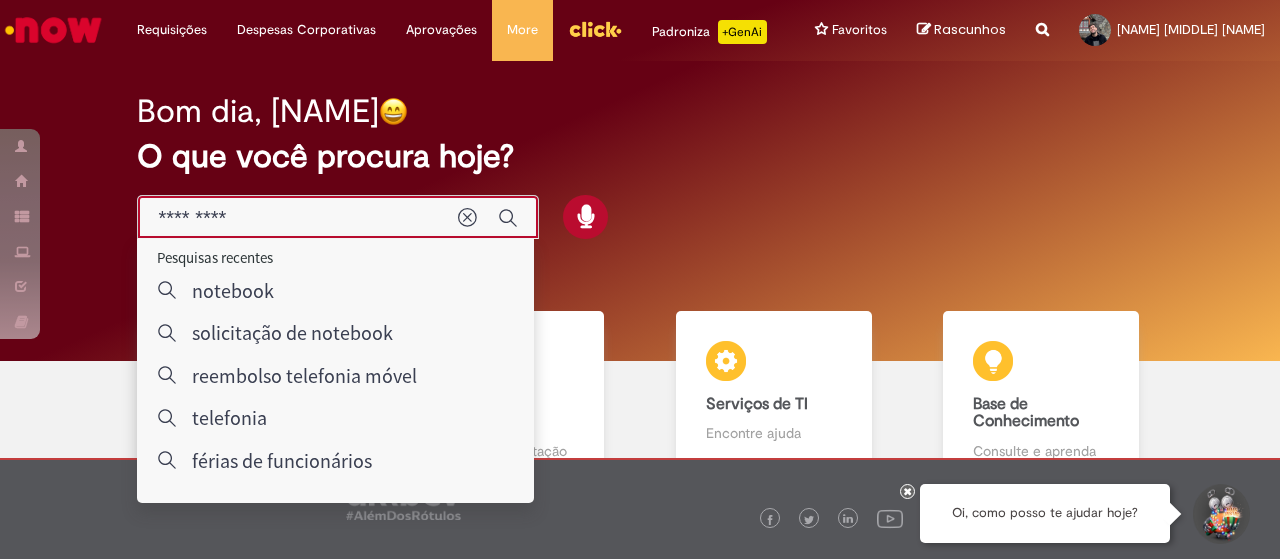type on "*********" 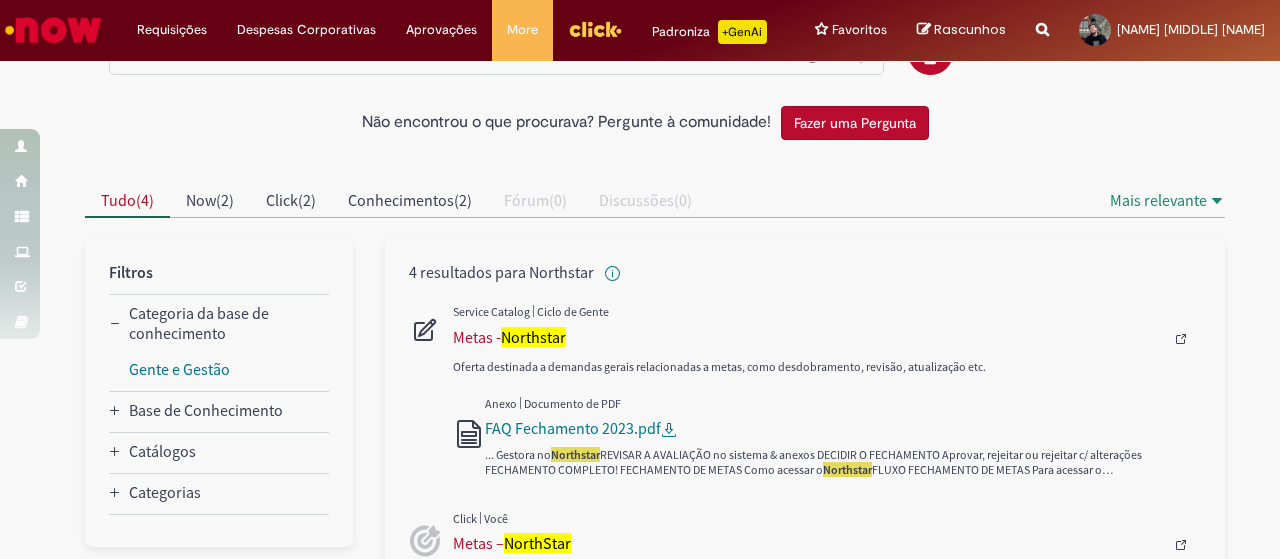 scroll, scrollTop: 0, scrollLeft: 0, axis: both 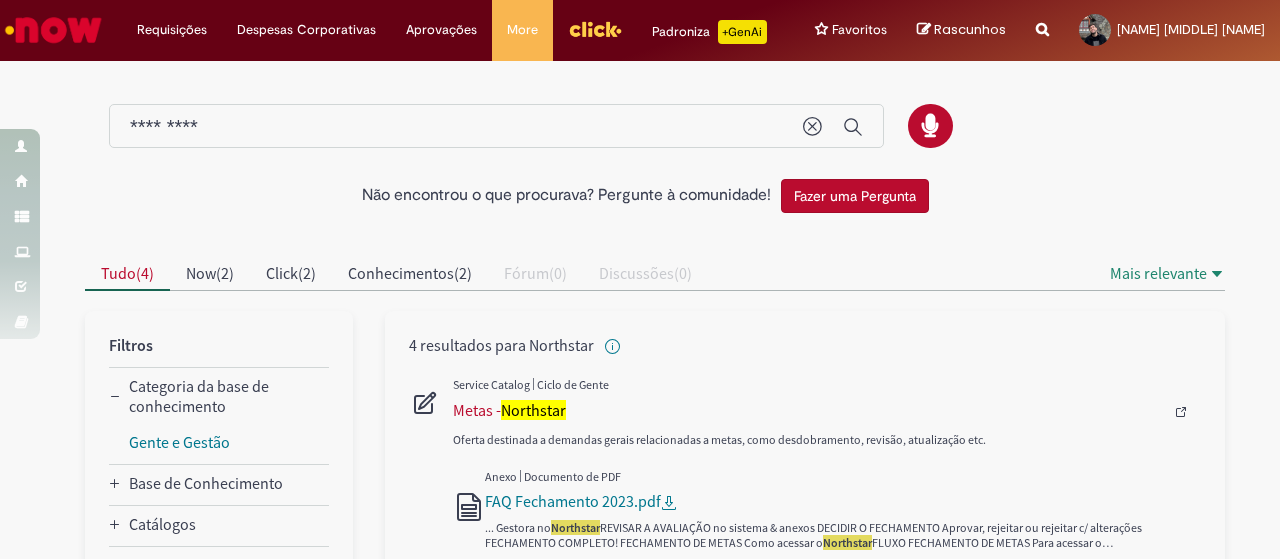 type 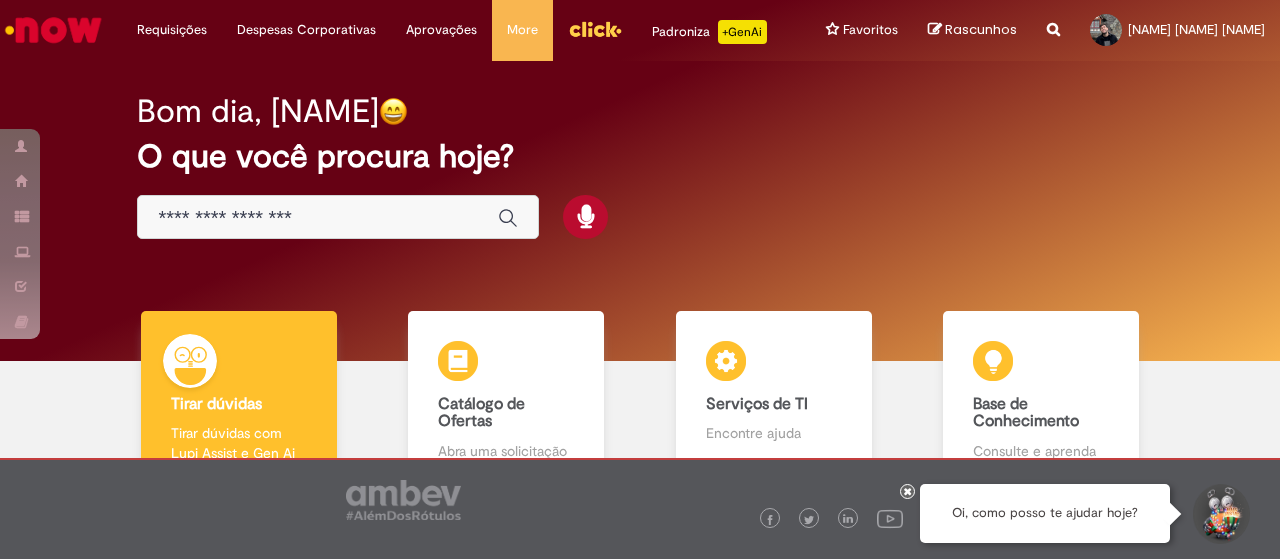 scroll, scrollTop: 0, scrollLeft: 0, axis: both 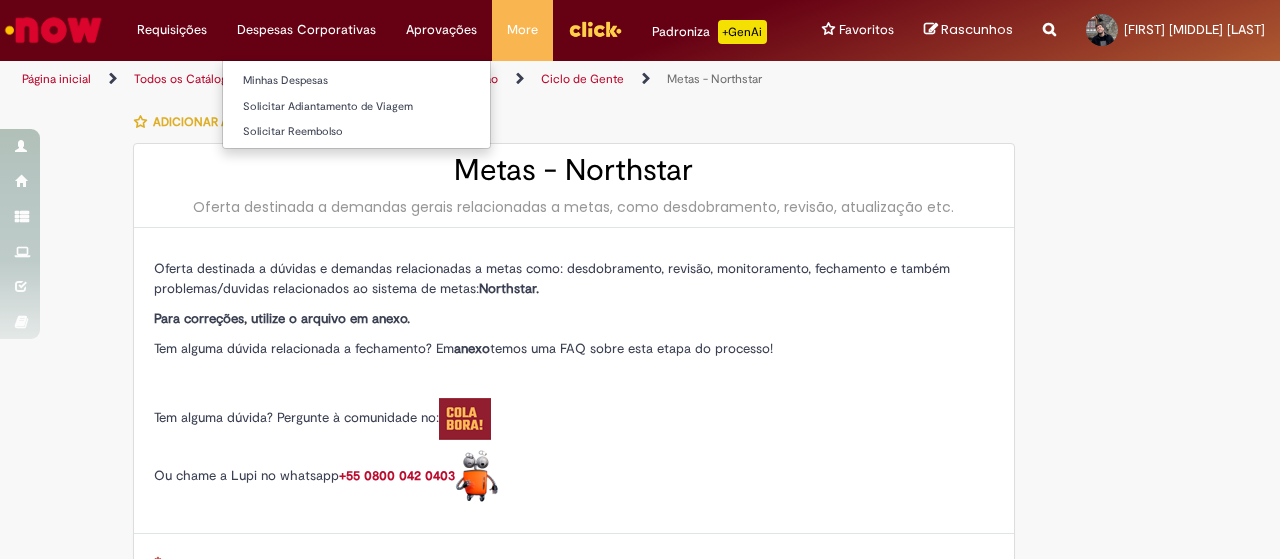 type on "********" 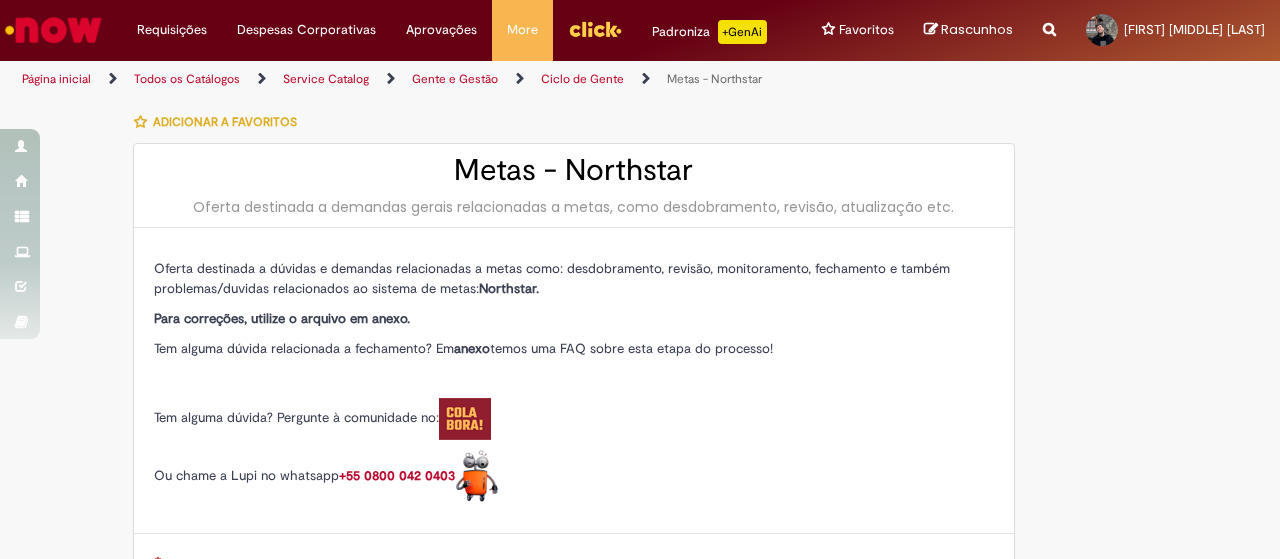 type on "**********" 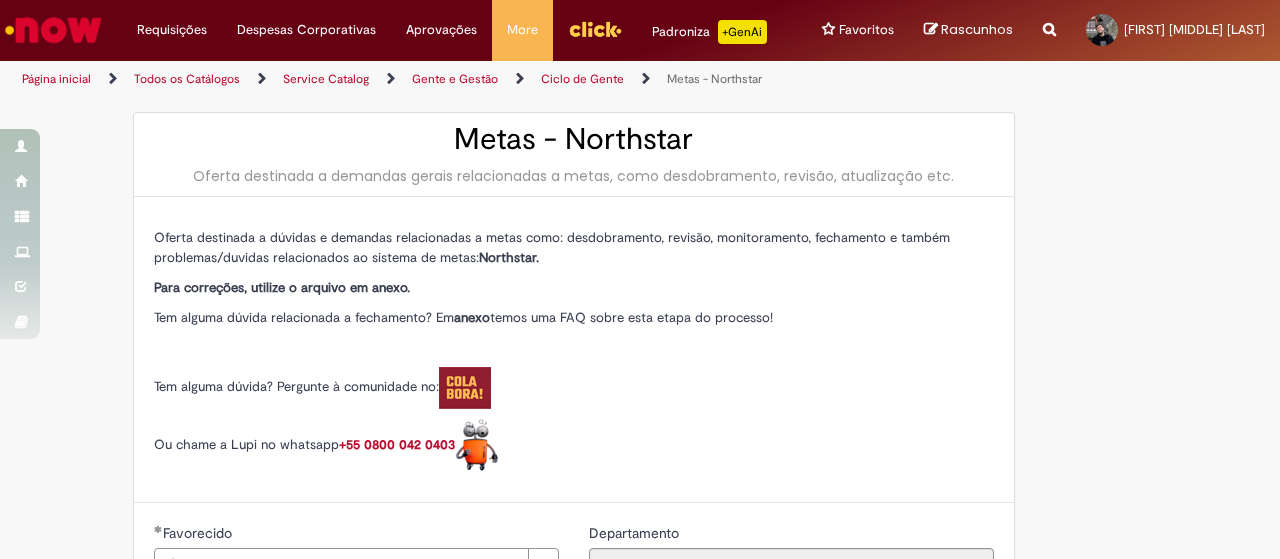 scroll, scrollTop: 0, scrollLeft: 0, axis: both 